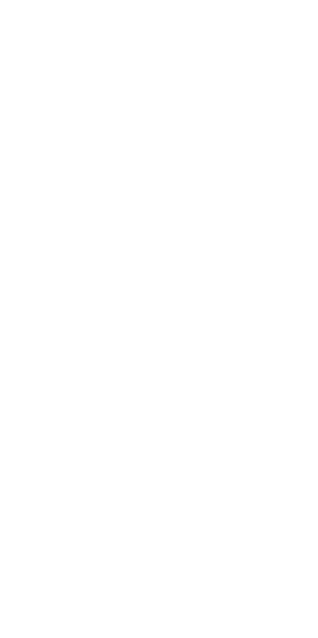 scroll, scrollTop: 0, scrollLeft: 0, axis: both 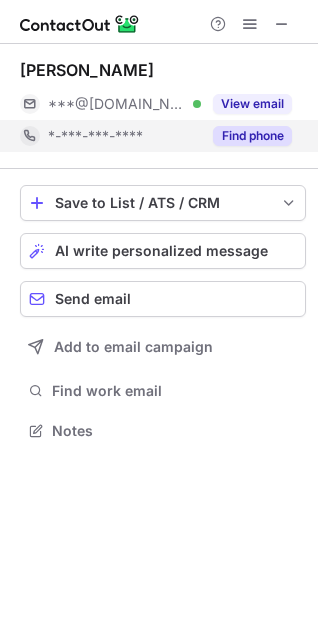 click on "Find phone" at bounding box center (252, 136) 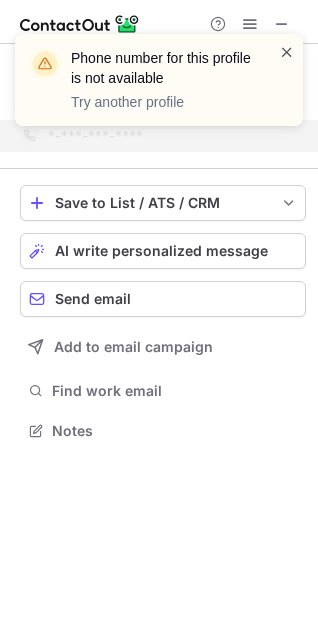click at bounding box center (287, 52) 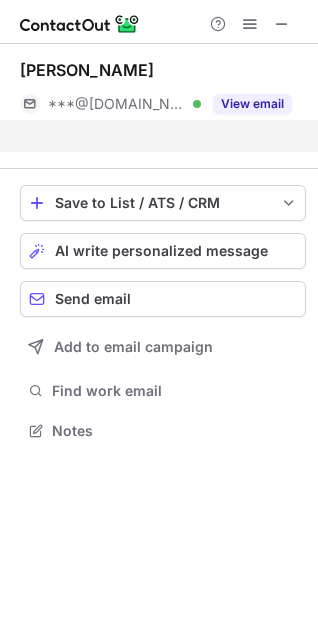 scroll, scrollTop: 384, scrollLeft: 318, axis: both 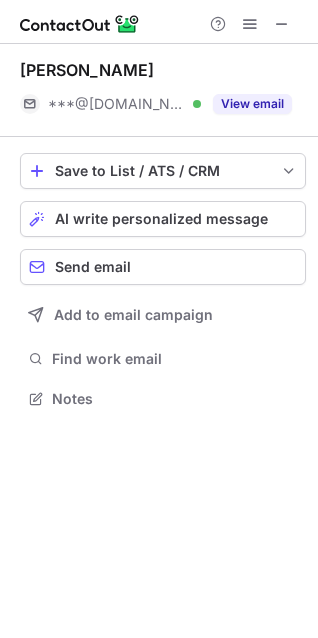 click at bounding box center [282, 24] 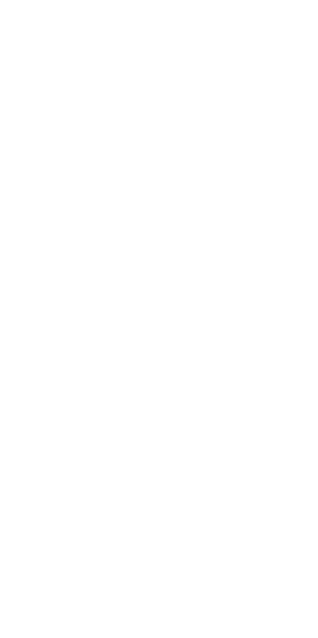 scroll, scrollTop: 0, scrollLeft: 0, axis: both 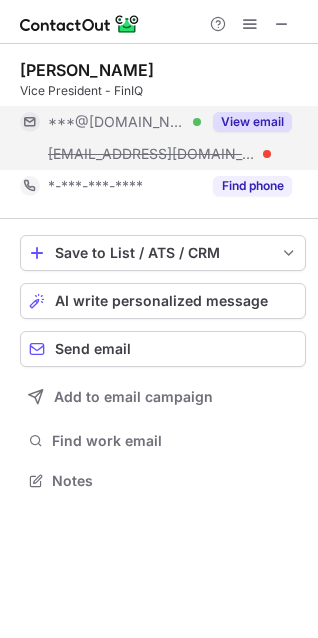 click on "***@[DOMAIN_NAME]" at bounding box center (117, 122) 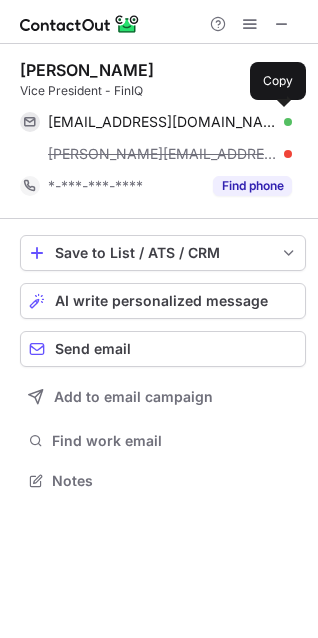click on "kewlanianand@gmail.com" at bounding box center [162, 122] 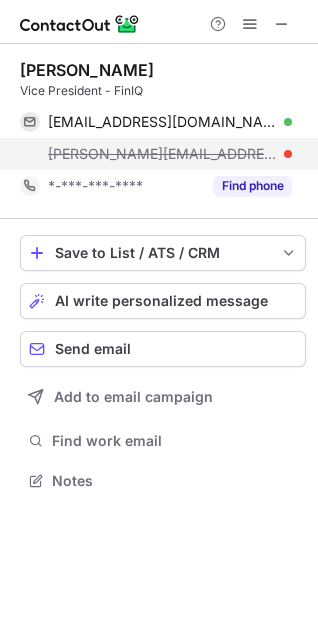 click on "anand.k@finiq.com" at bounding box center [162, 154] 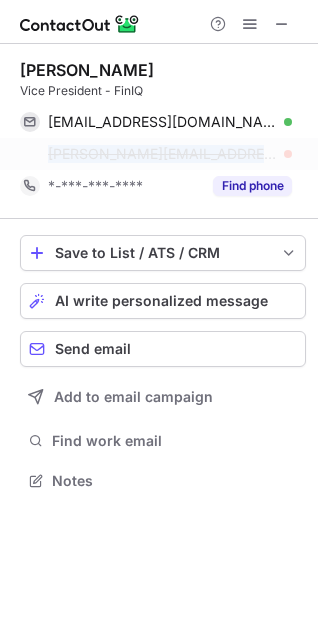 drag, startPoint x: 210, startPoint y: 152, endPoint x: 11, endPoint y: 144, distance: 199.16074 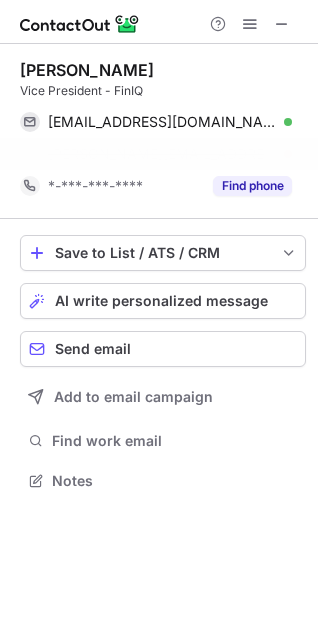 scroll, scrollTop: 434, scrollLeft: 318, axis: both 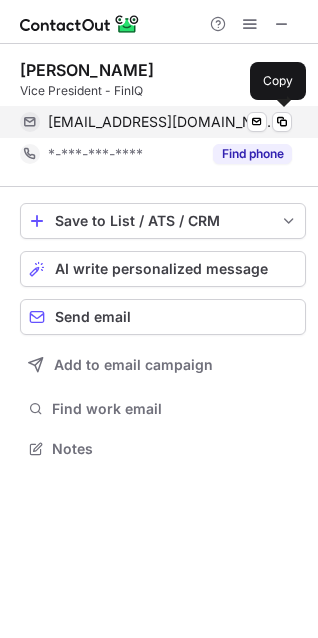 click on "kewlanianand@gmail.com" at bounding box center [162, 122] 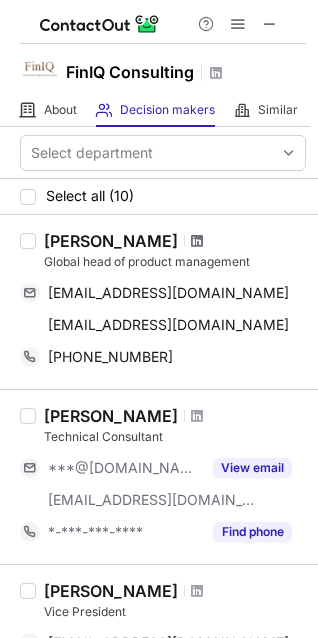 click at bounding box center [197, 241] 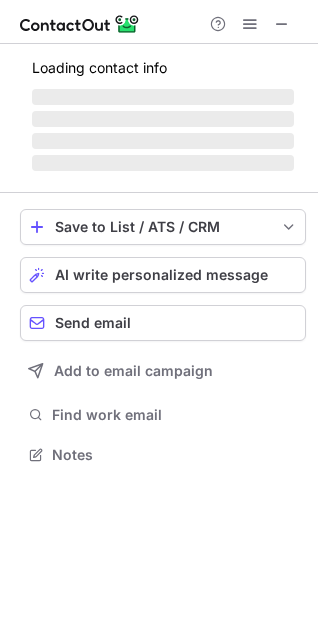 scroll, scrollTop: 10, scrollLeft: 9, axis: both 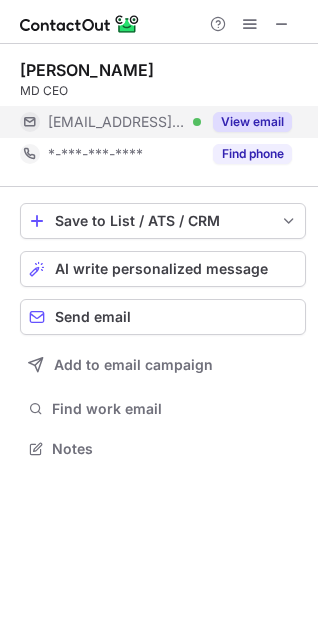click on "***@finiq.com Verified" at bounding box center (124, 122) 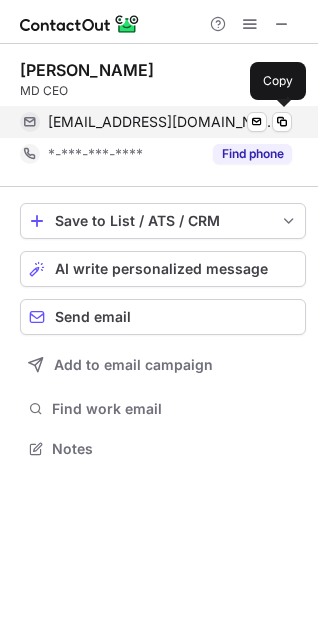 click on "milind.k@finiq.com Verified" at bounding box center [170, 122] 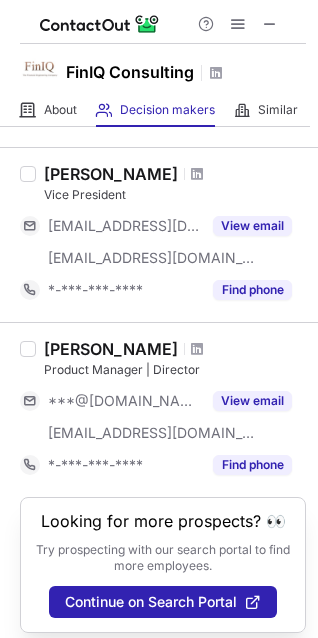 scroll, scrollTop: 1429, scrollLeft: 0, axis: vertical 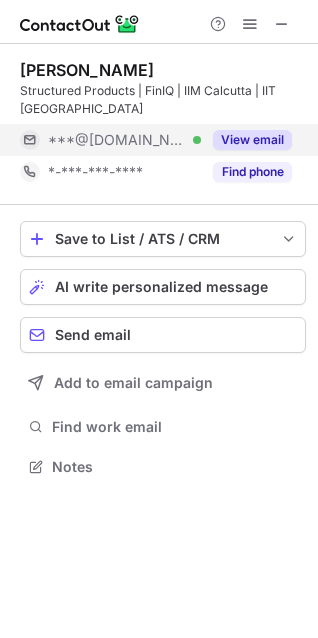 click on "View email" at bounding box center (252, 140) 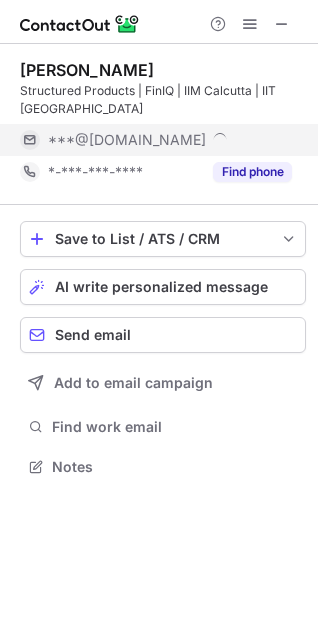 scroll, scrollTop: 10, scrollLeft: 9, axis: both 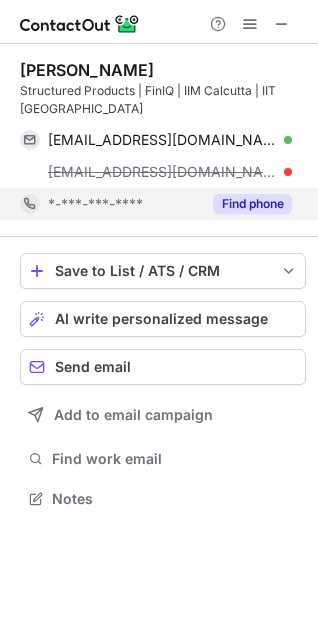 click on "*-***-***-****" at bounding box center (124, 204) 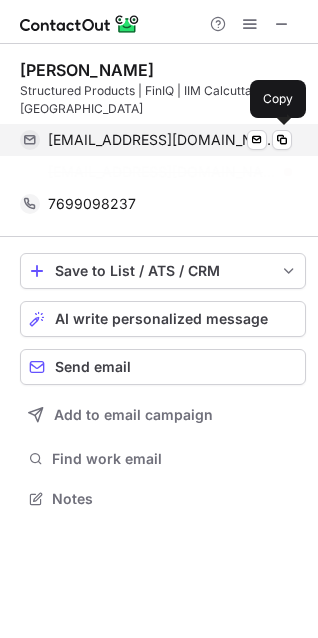 scroll, scrollTop: 452, scrollLeft: 318, axis: both 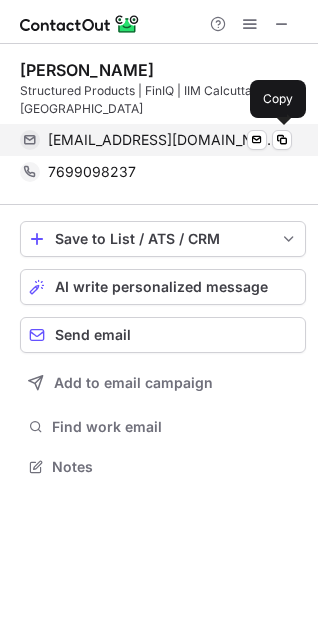 click on "karanmsd77@gmail.com" at bounding box center [162, 140] 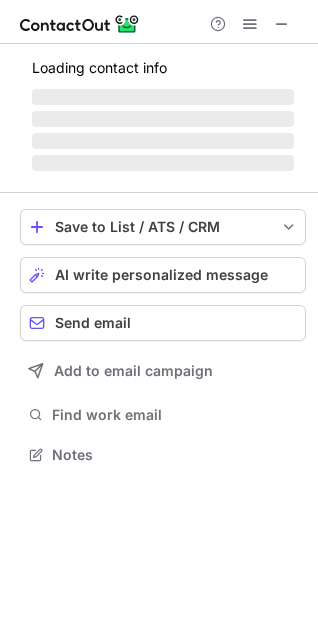 scroll, scrollTop: 440, scrollLeft: 318, axis: both 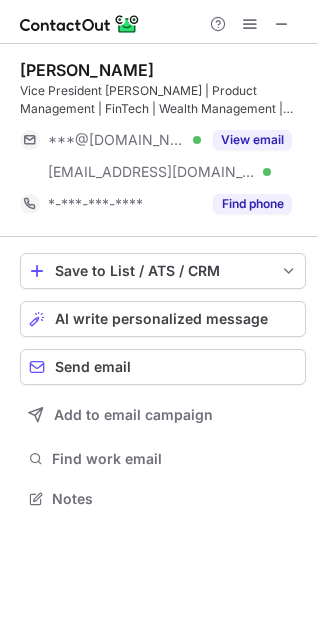 click on "View email" at bounding box center (252, 140) 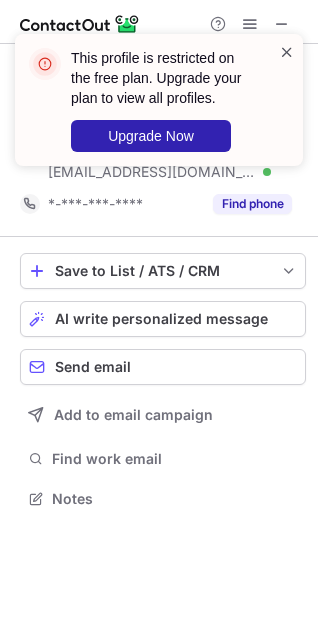 click at bounding box center [287, 52] 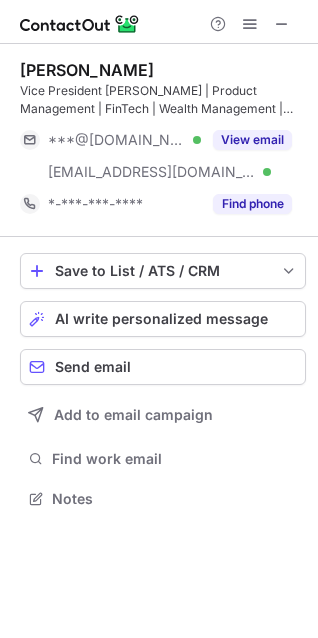 click at bounding box center [282, 24] 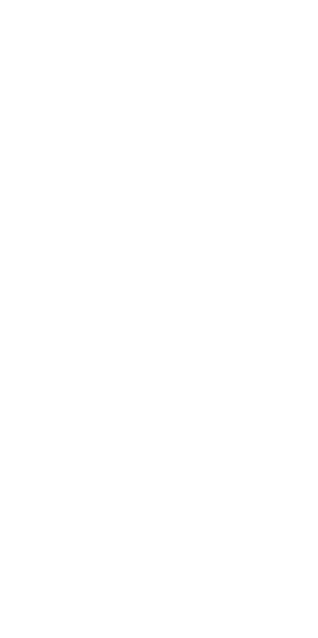 scroll, scrollTop: 0, scrollLeft: 0, axis: both 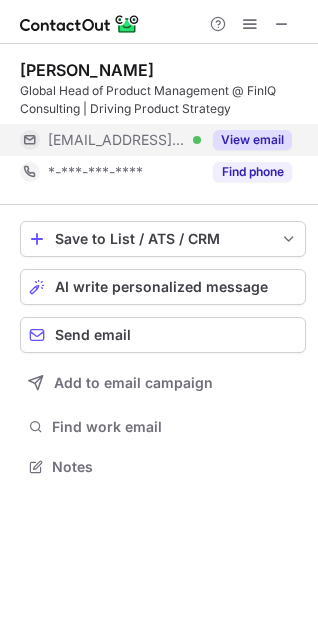 click on "View email" at bounding box center (252, 140) 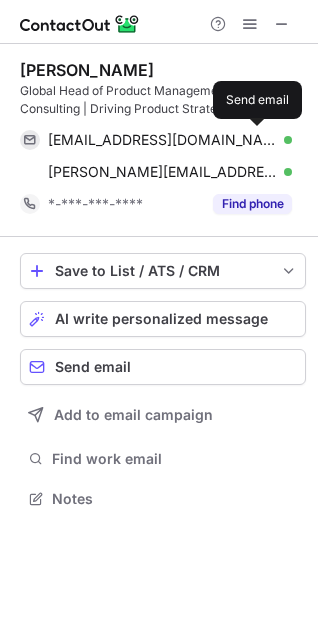 scroll, scrollTop: 10, scrollLeft: 9, axis: both 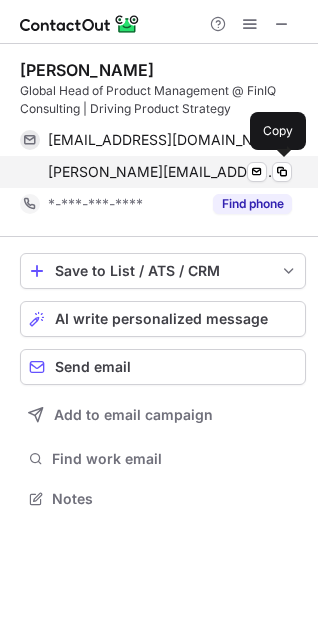 click on "nitish.bandle@finiq.com" at bounding box center (162, 172) 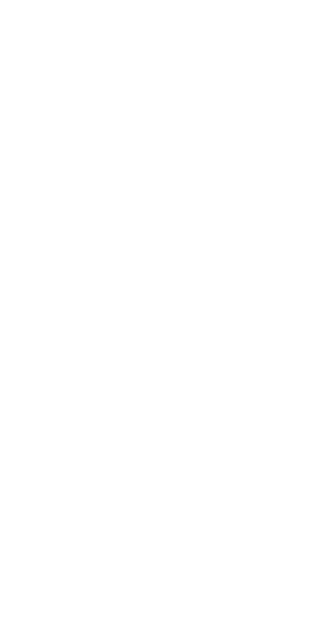 scroll, scrollTop: 0, scrollLeft: 0, axis: both 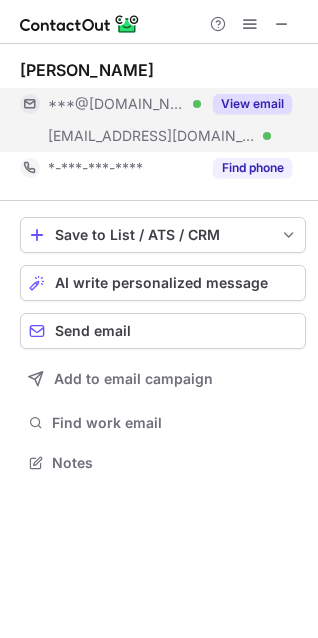 click on "***@[DOMAIN_NAME]" at bounding box center [117, 104] 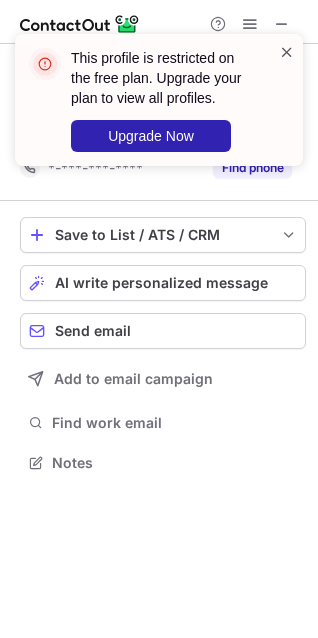 click at bounding box center [287, 52] 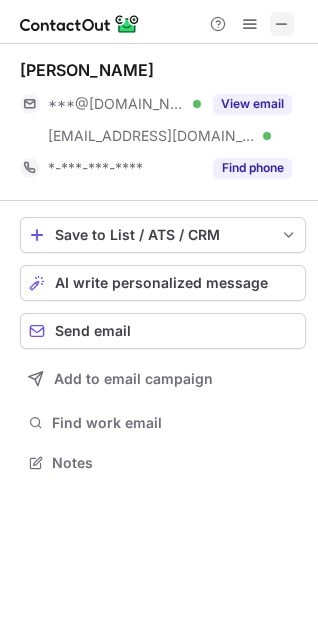 click at bounding box center [282, 24] 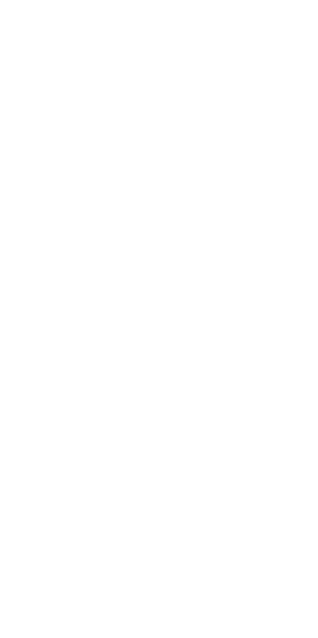scroll, scrollTop: 0, scrollLeft: 0, axis: both 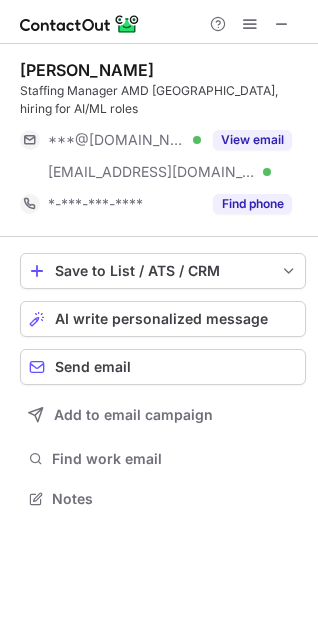 click on "***@gmail.com Verified" at bounding box center (124, 140) 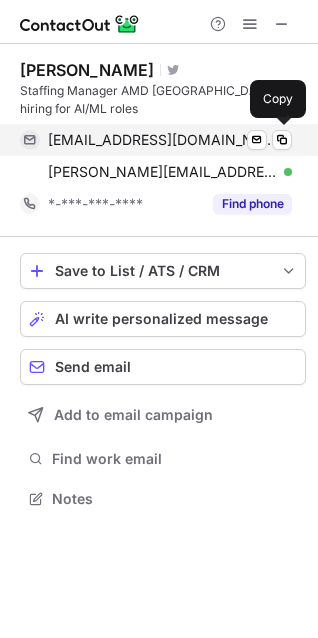 click on "leovivi@gmail.com" at bounding box center (162, 140) 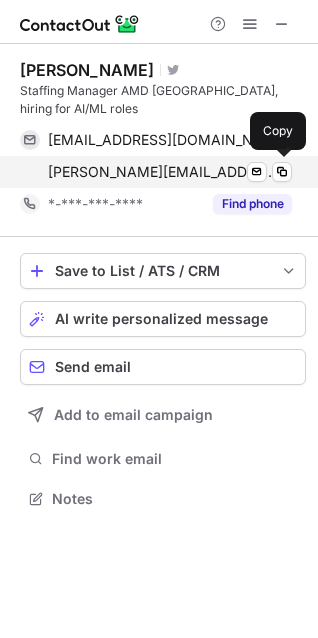 click on "leonard.vivek@amd.com" at bounding box center [162, 172] 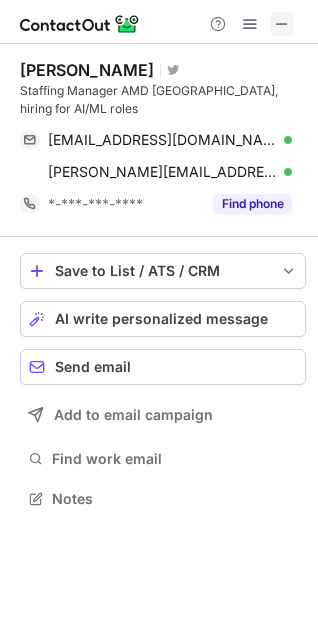 click at bounding box center (282, 24) 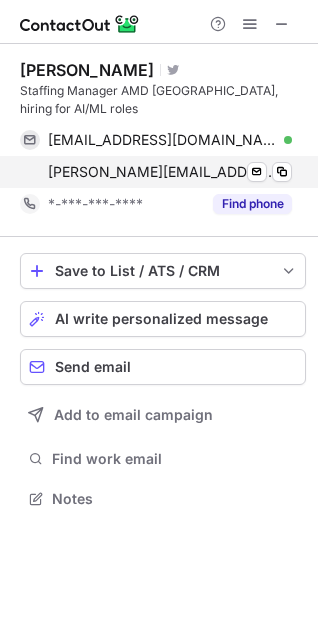scroll, scrollTop: 440, scrollLeft: 318, axis: both 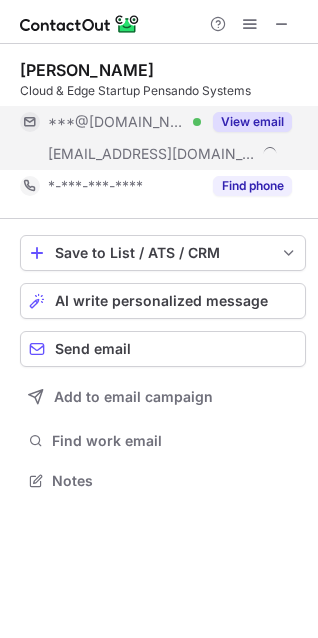 click on "***@amd.com" at bounding box center [124, 154] 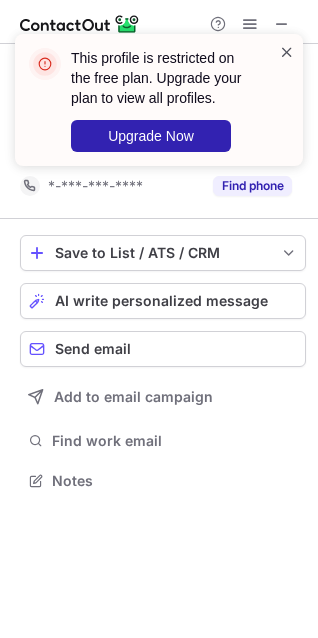click at bounding box center (287, 52) 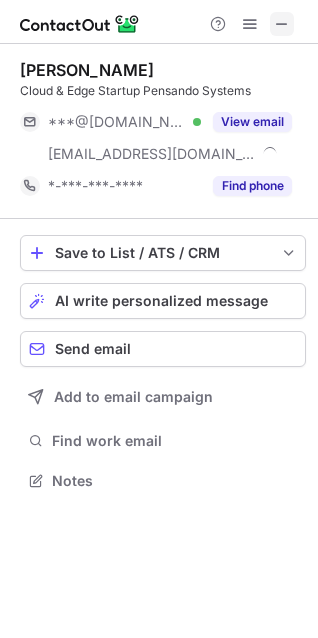 click at bounding box center [282, 24] 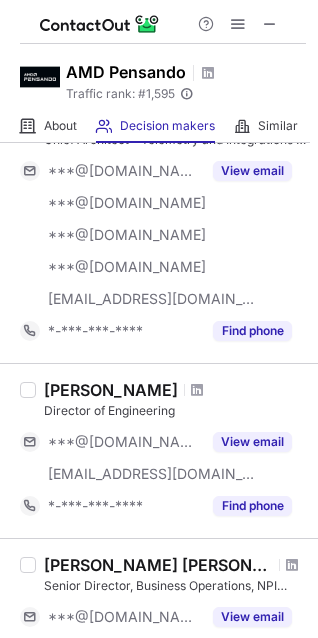scroll, scrollTop: 512, scrollLeft: 0, axis: vertical 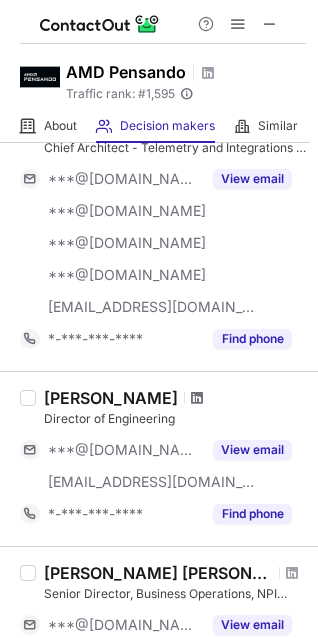 click at bounding box center (197, 398) 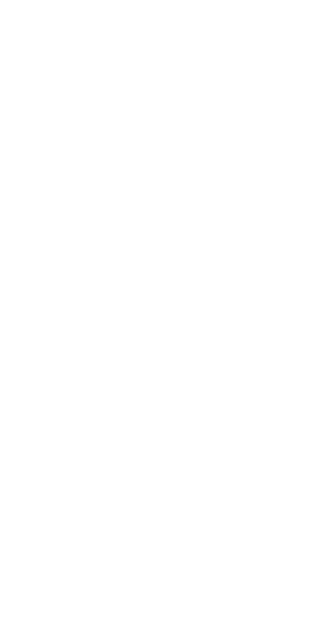 scroll, scrollTop: 0, scrollLeft: 0, axis: both 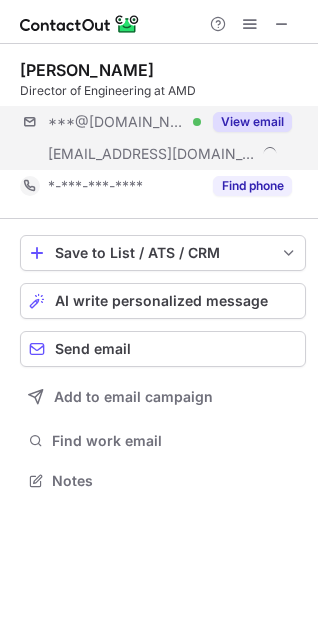 click on "***@hotmail.com Verified ***@amd.com View email" at bounding box center [163, 138] 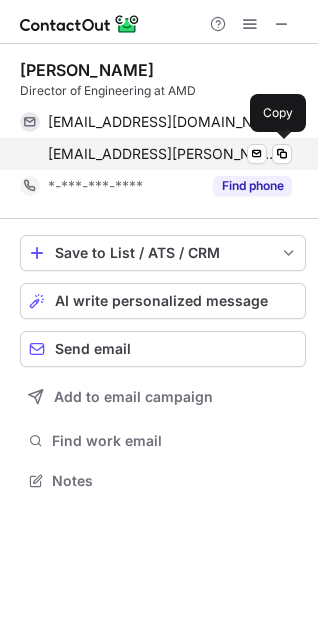 click on "dilipan.janarthanan@amd.com" at bounding box center (162, 154) 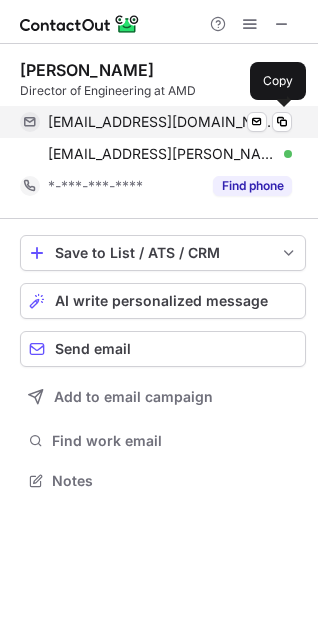 click on "jdilipan@hotmail.com" at bounding box center (162, 122) 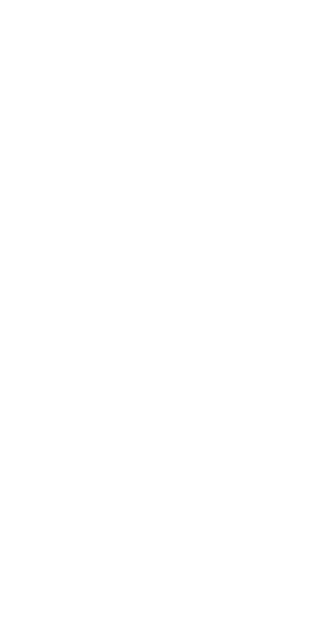 scroll, scrollTop: 0, scrollLeft: 0, axis: both 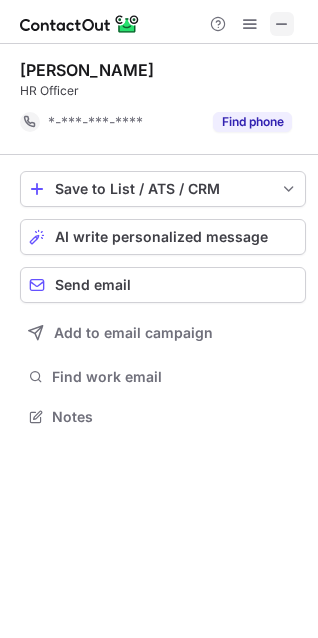 click at bounding box center [282, 24] 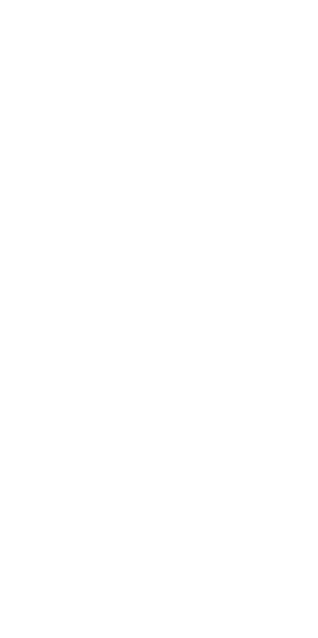 scroll, scrollTop: 0, scrollLeft: 0, axis: both 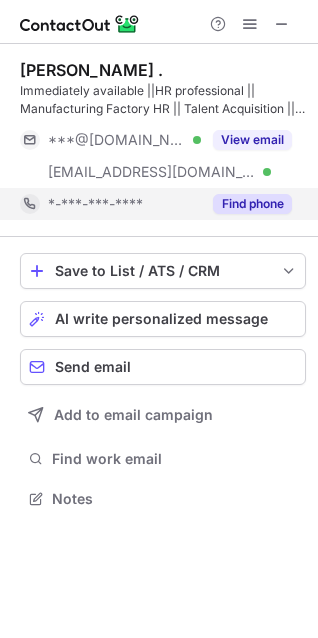 click on "*-***-***-****" at bounding box center (124, 204) 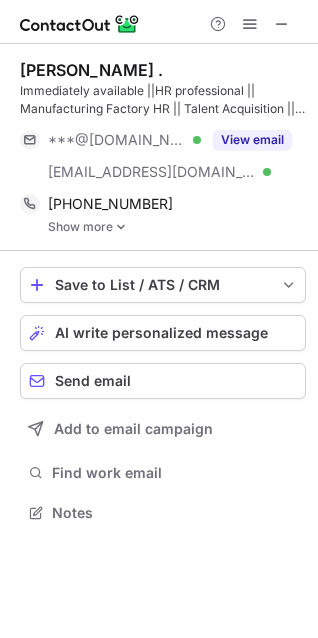 scroll, scrollTop: 10, scrollLeft: 9, axis: both 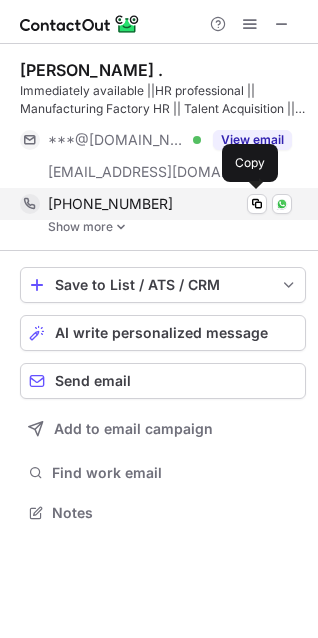 click on "+918696461461 Copy WhatsApp" at bounding box center (156, 204) 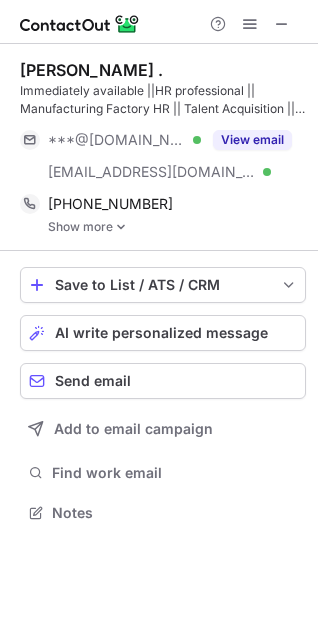 click on "Show more" at bounding box center [177, 227] 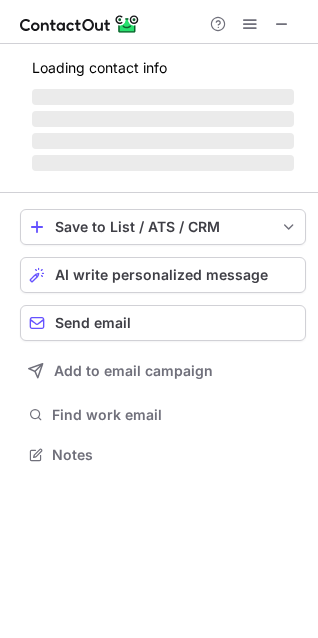scroll, scrollTop: 10, scrollLeft: 9, axis: both 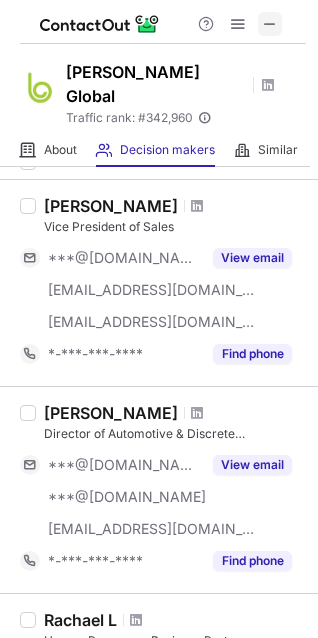click at bounding box center [270, 24] 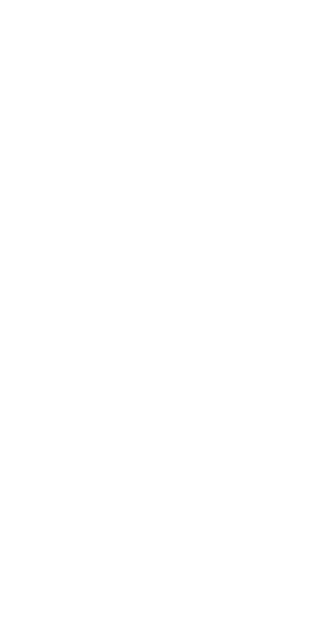 scroll, scrollTop: 0, scrollLeft: 0, axis: both 